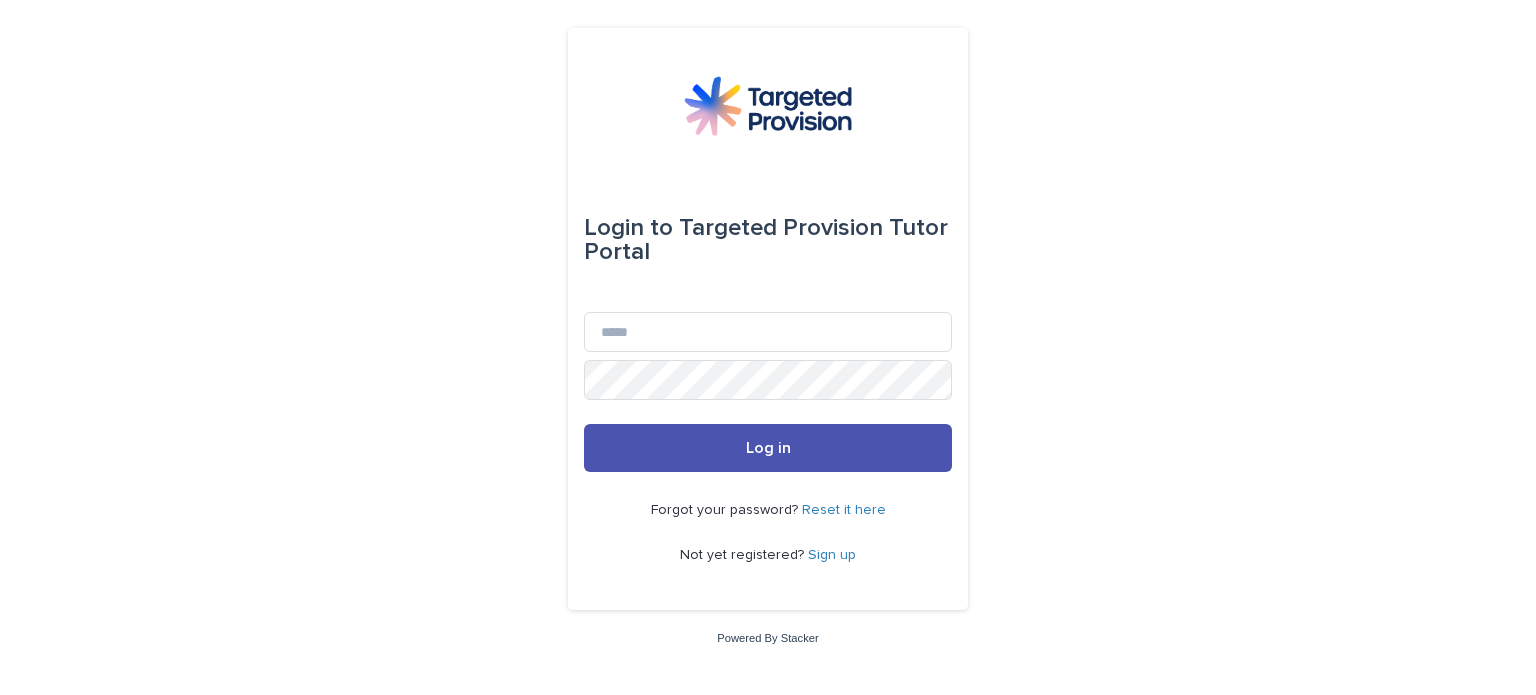 scroll, scrollTop: 0, scrollLeft: 0, axis: both 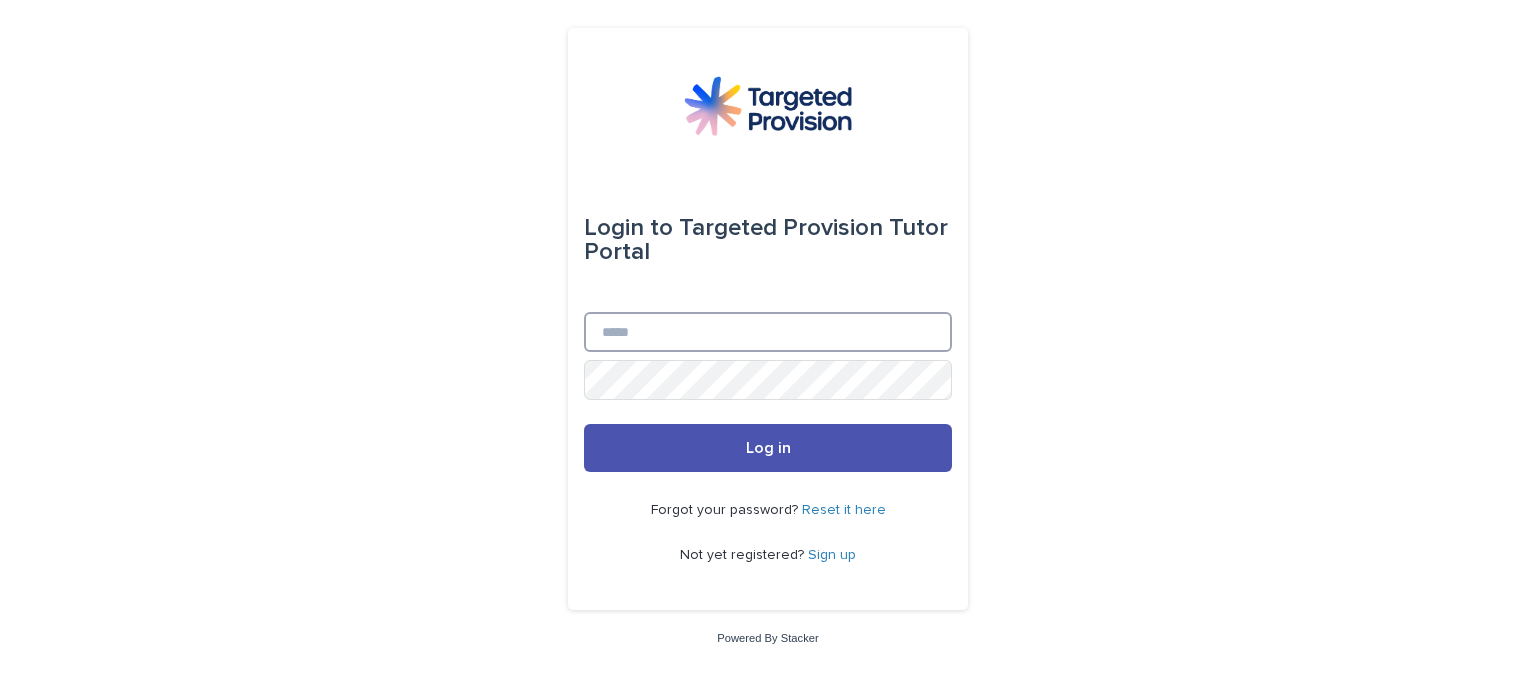 click on "Email" at bounding box center [768, 332] 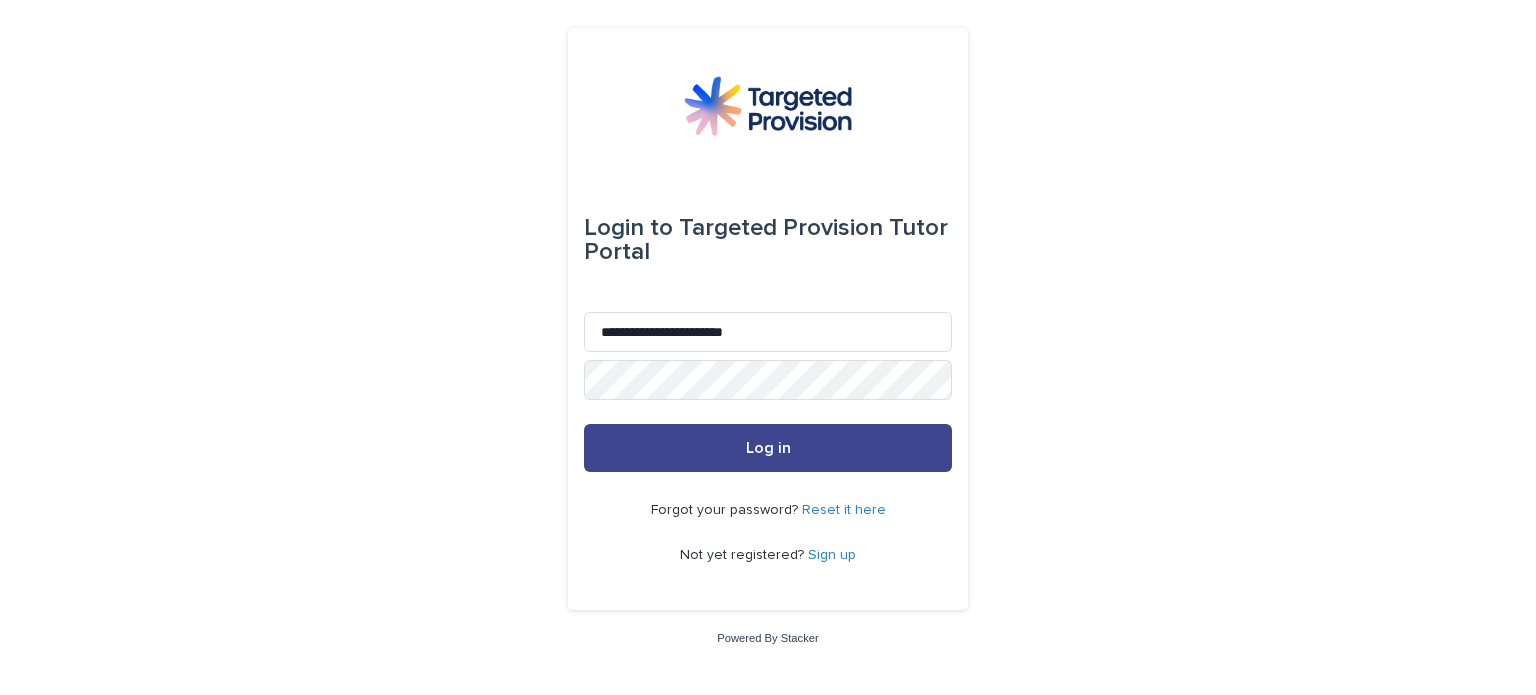 click on "Log in" at bounding box center [768, 448] 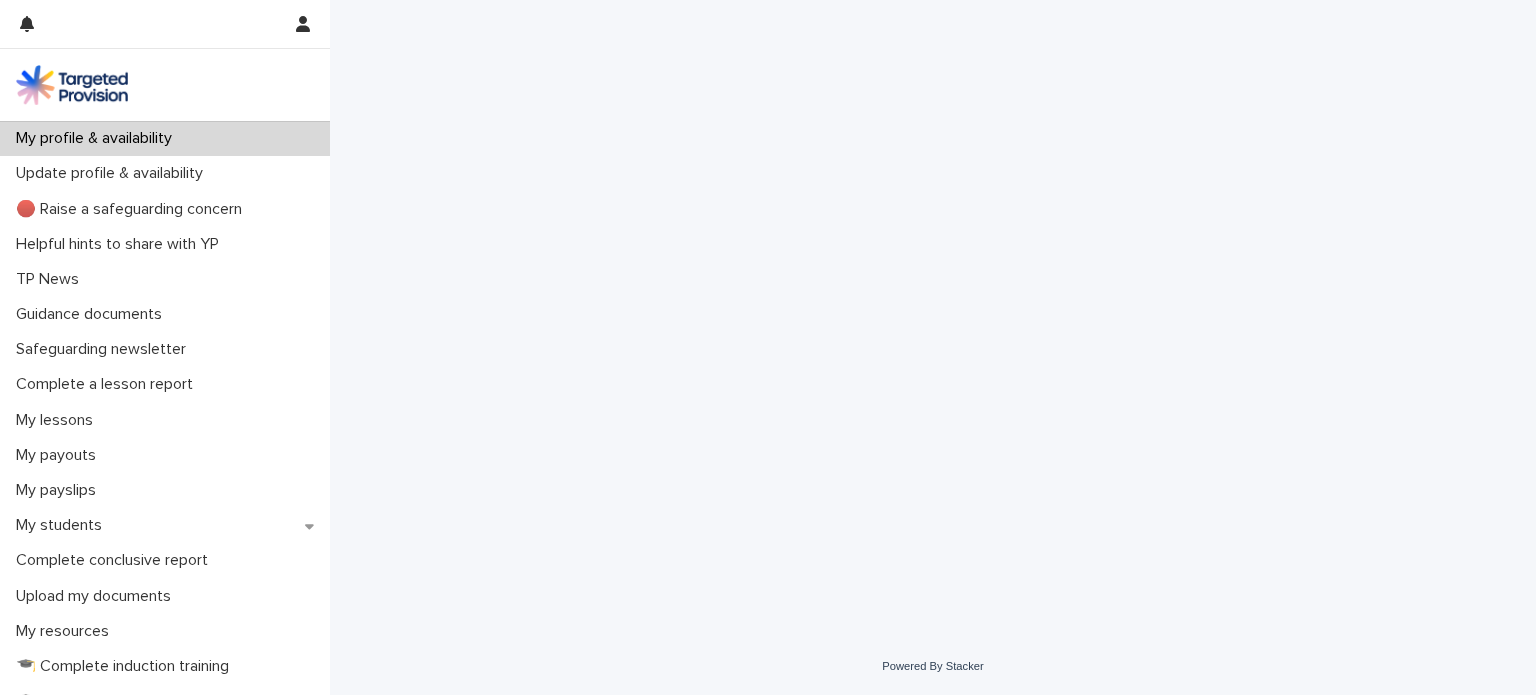 scroll, scrollTop: 0, scrollLeft: 0, axis: both 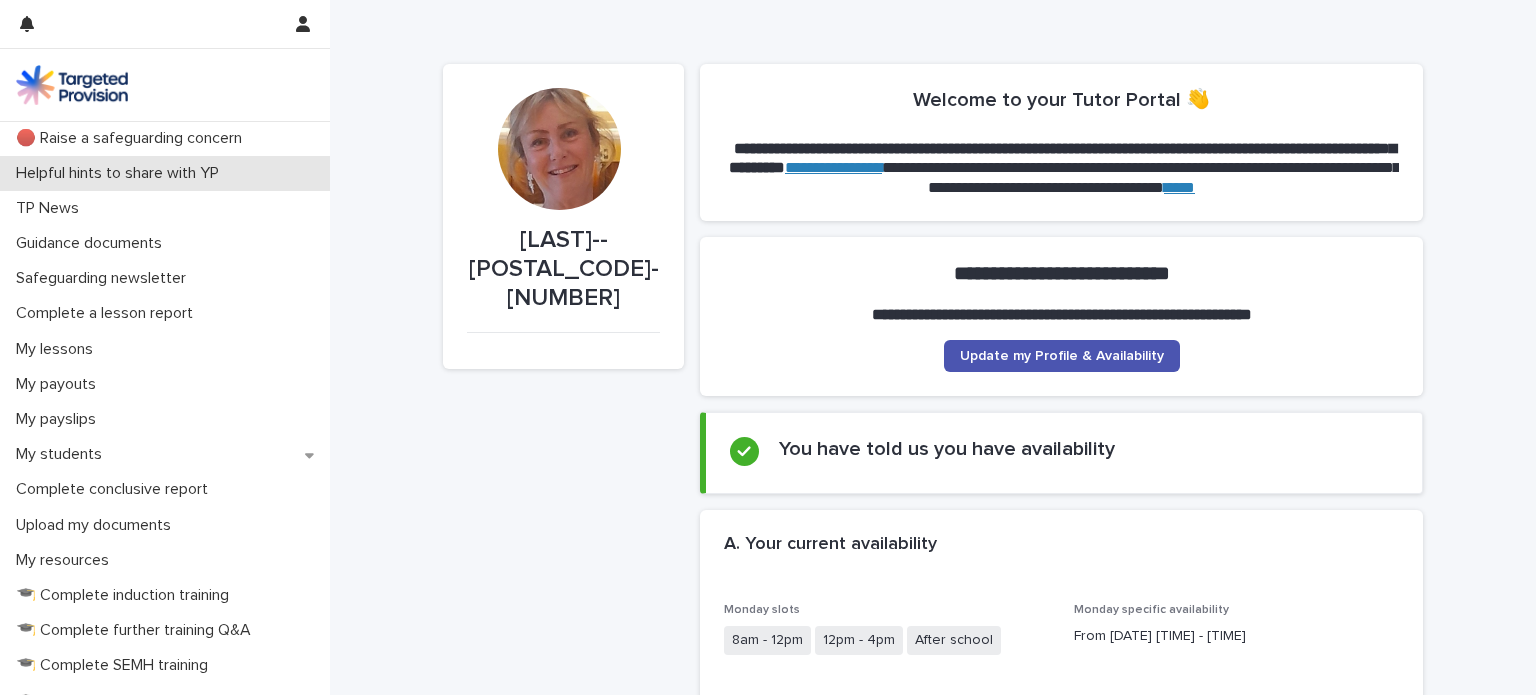 click on "Helpful hints to share with YP" at bounding box center (121, 173) 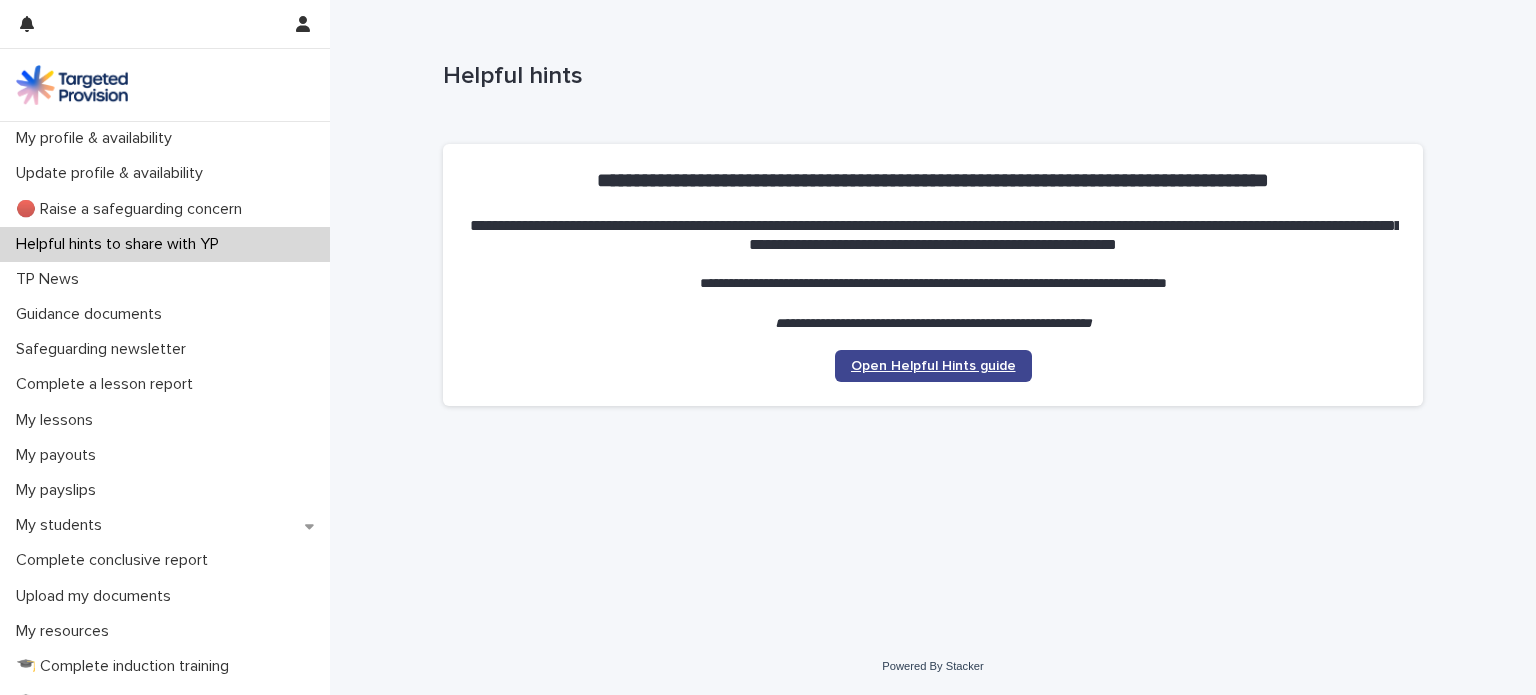 click on "Open Helpful Hints guide" at bounding box center (933, 366) 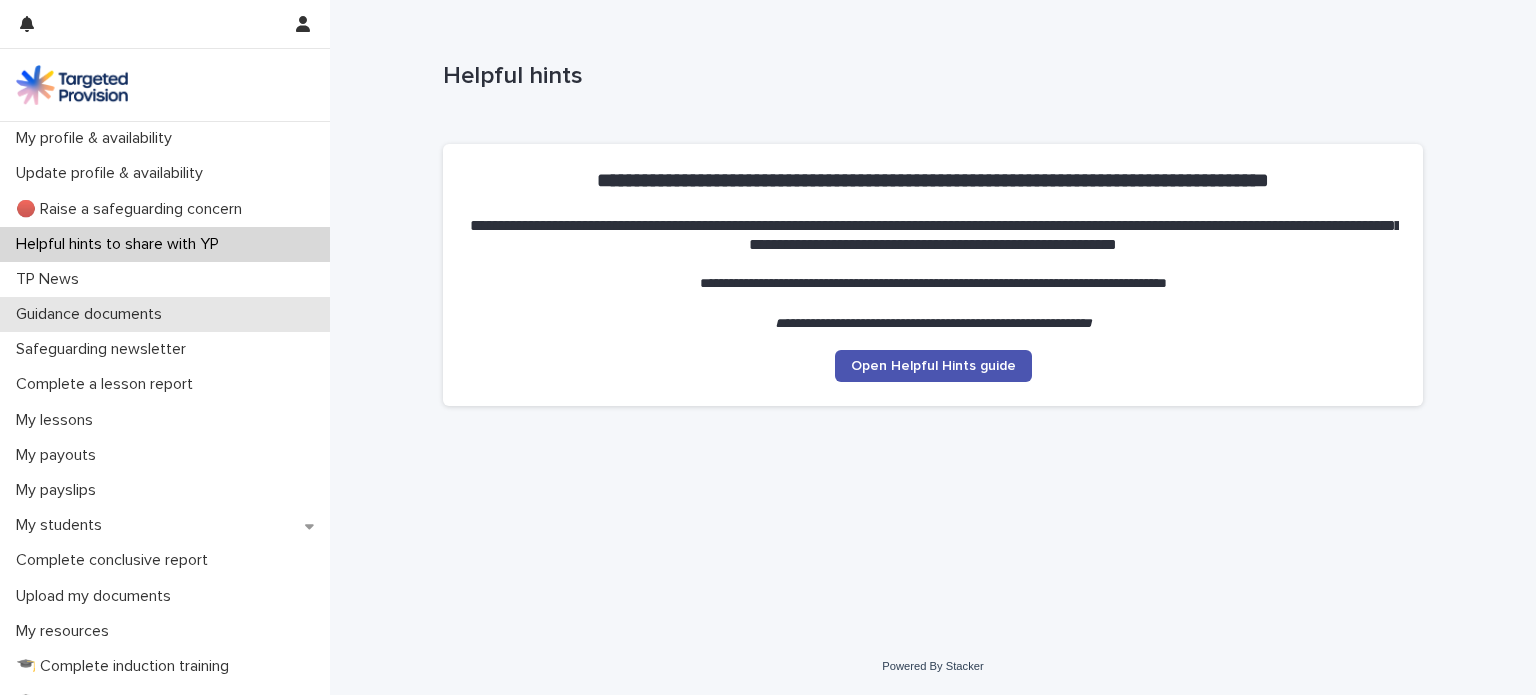 click on "Guidance documents" at bounding box center [165, 314] 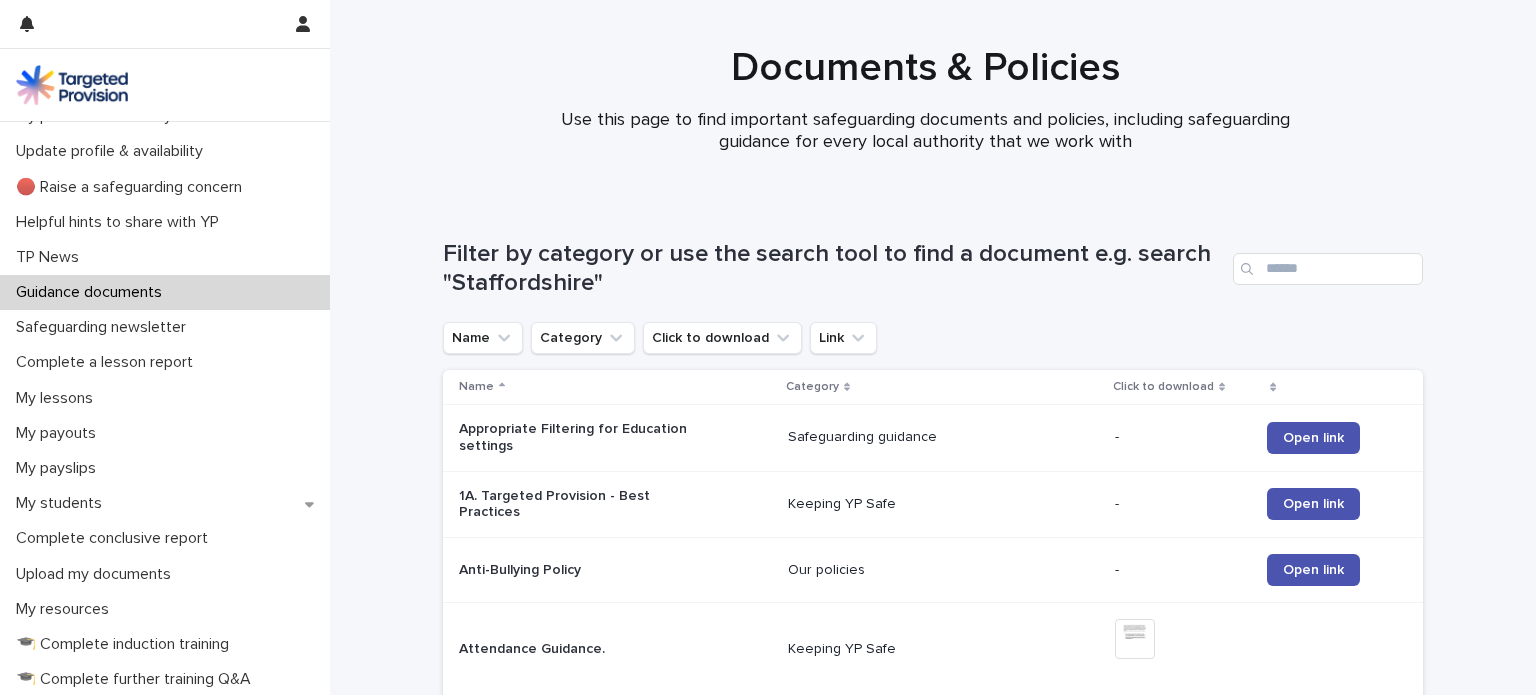 scroll, scrollTop: 0, scrollLeft: 0, axis: both 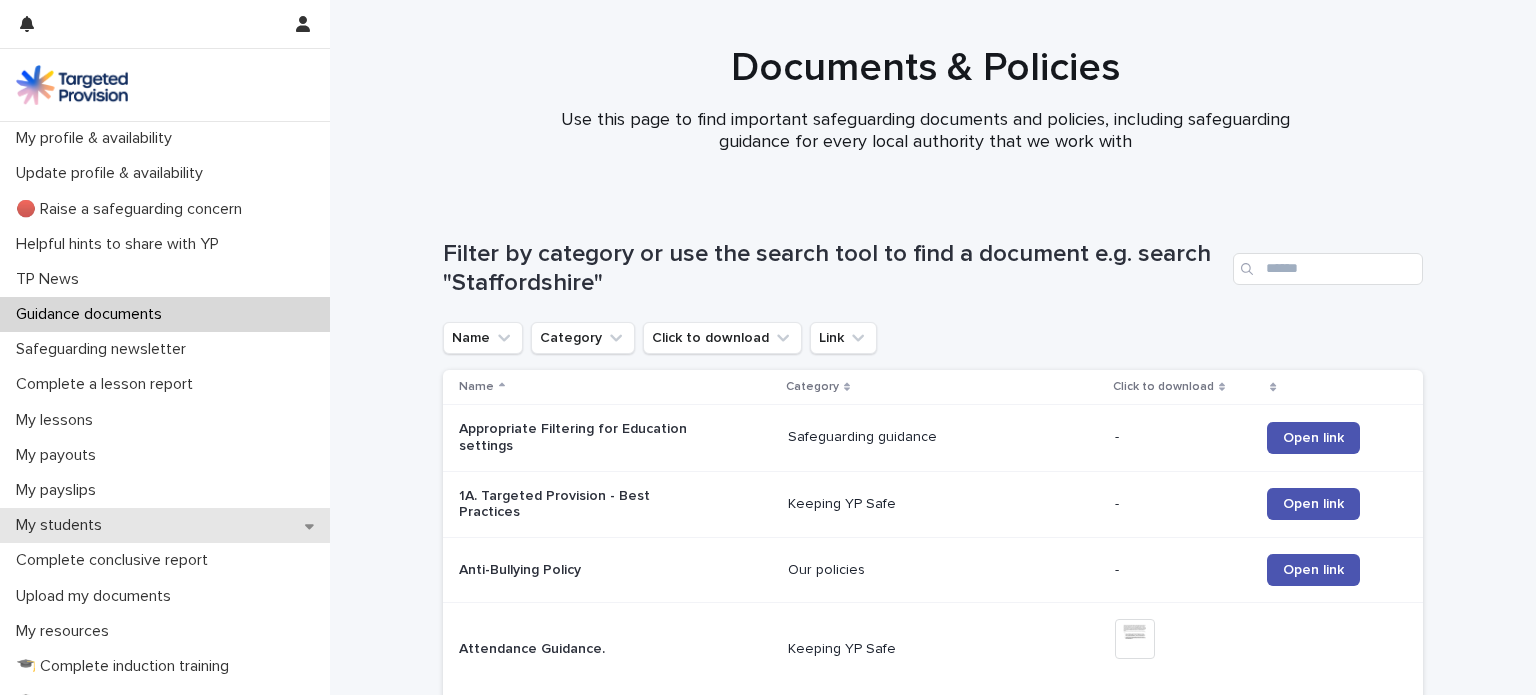 click on "My students" at bounding box center [63, 525] 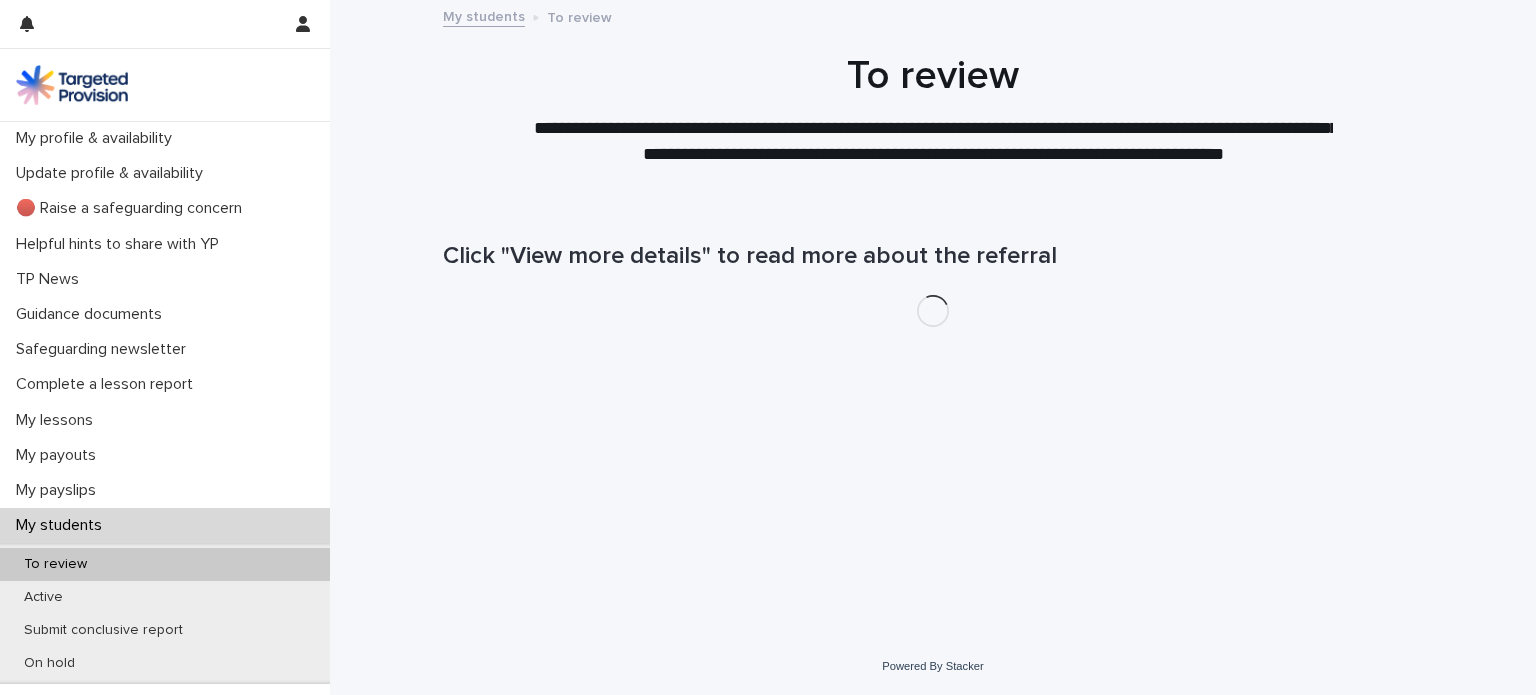 click on "My students" at bounding box center (63, 525) 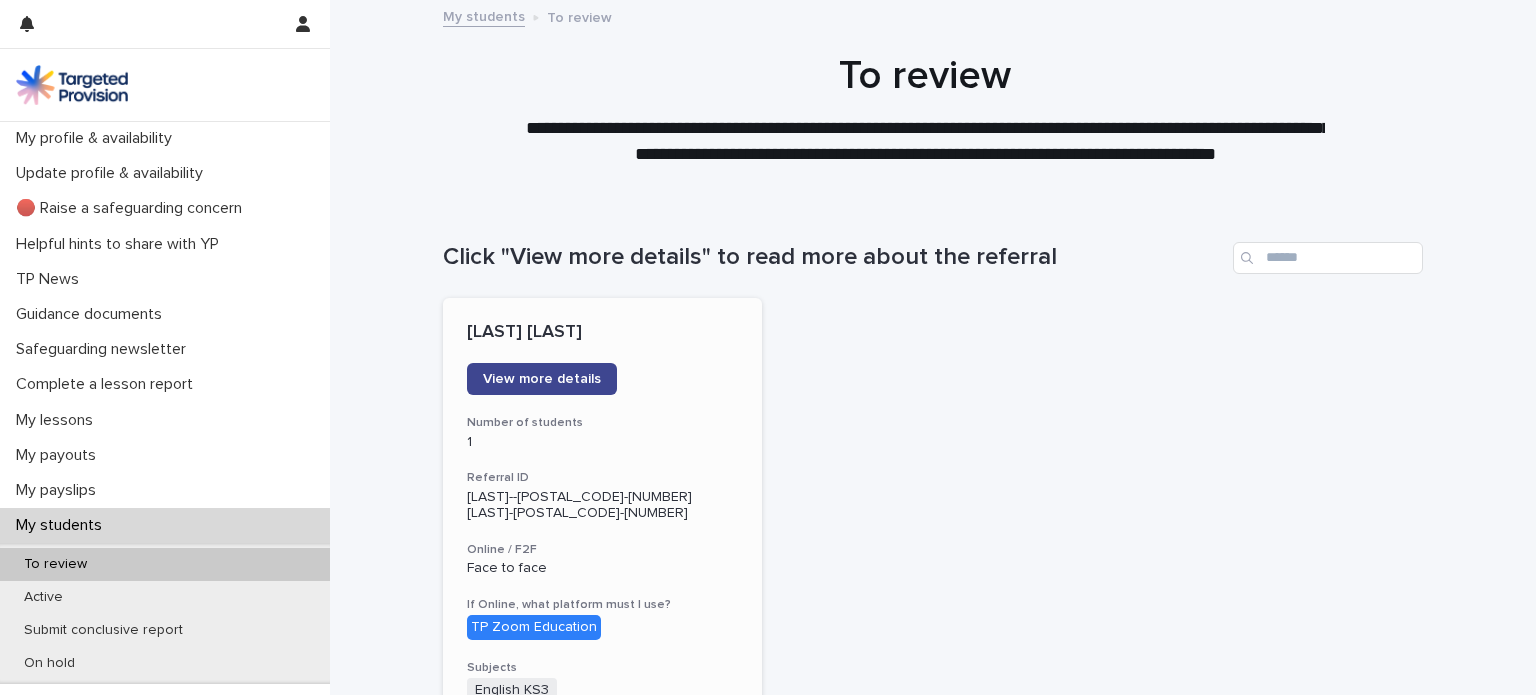 click on "View more details" at bounding box center [542, 379] 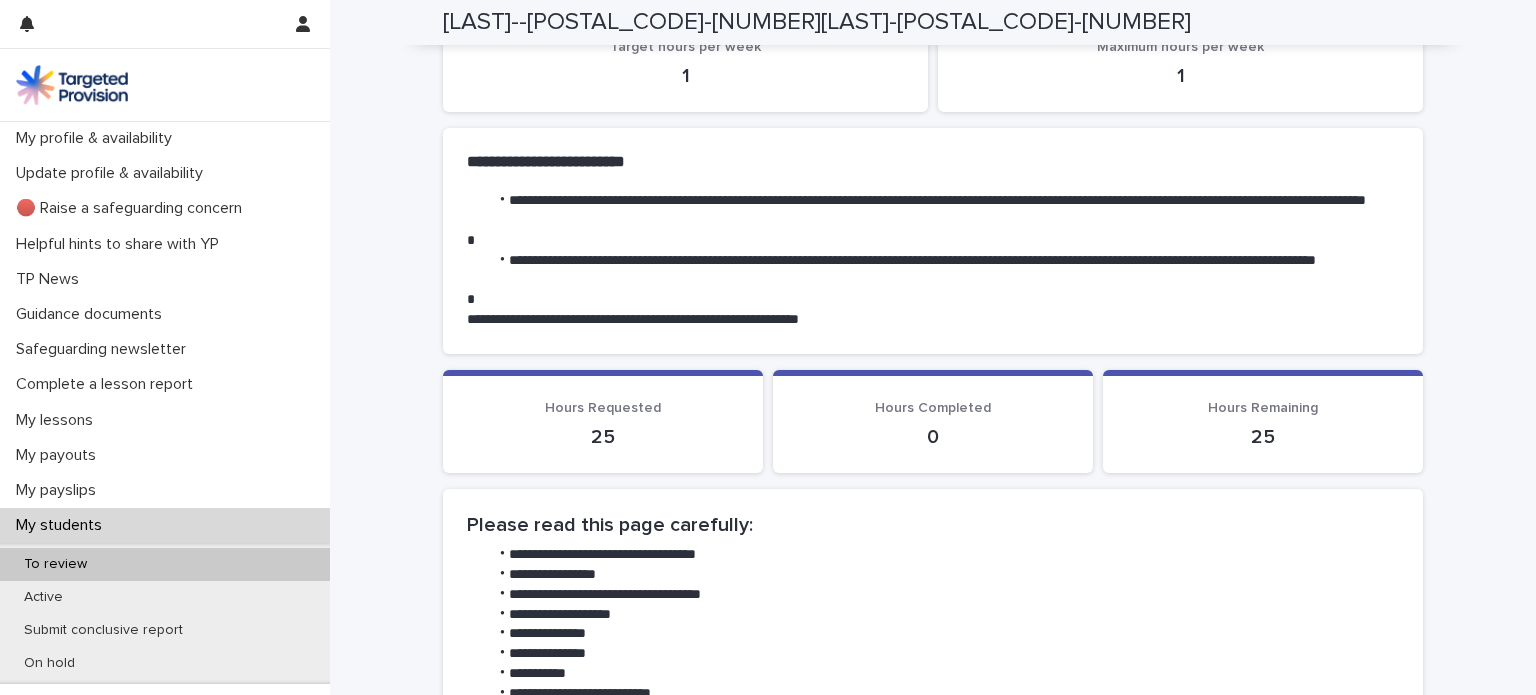 scroll, scrollTop: 558, scrollLeft: 0, axis: vertical 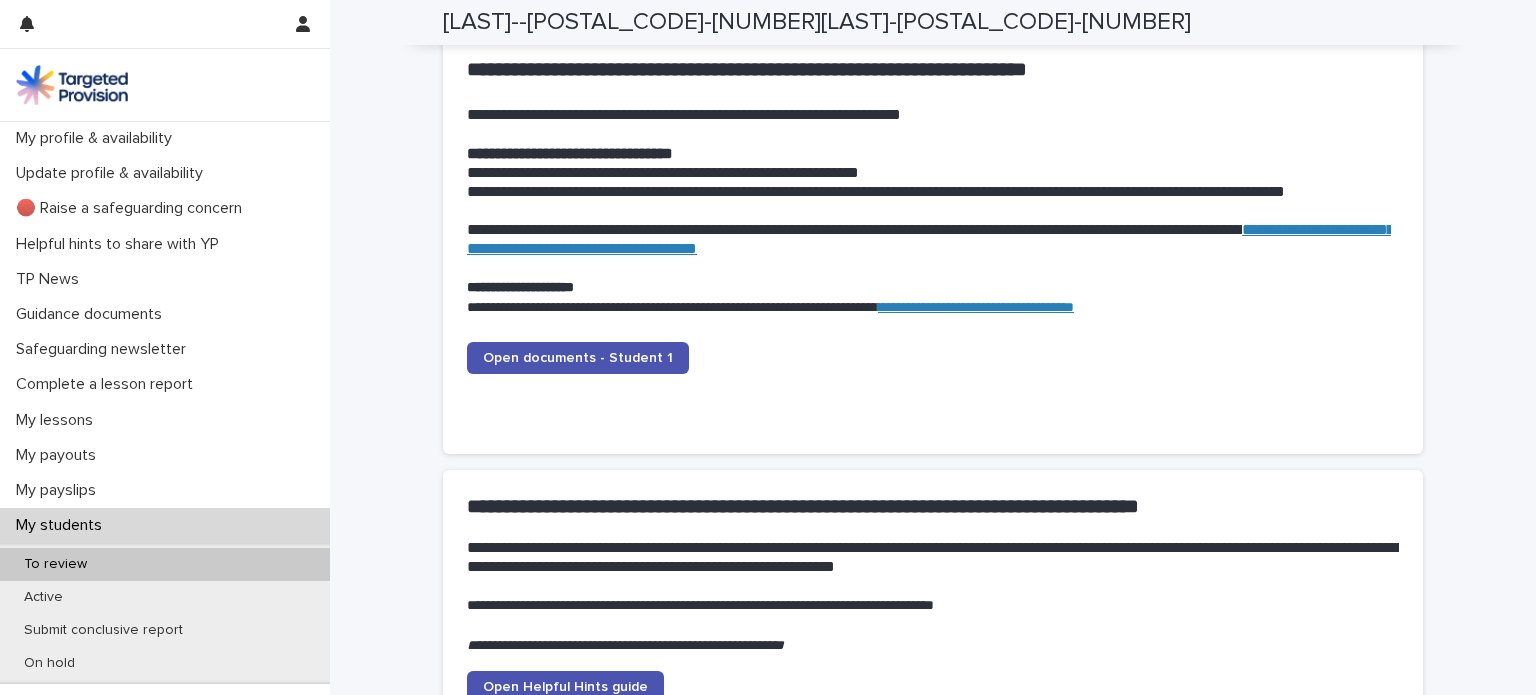 click on "**********" at bounding box center (930, 239) 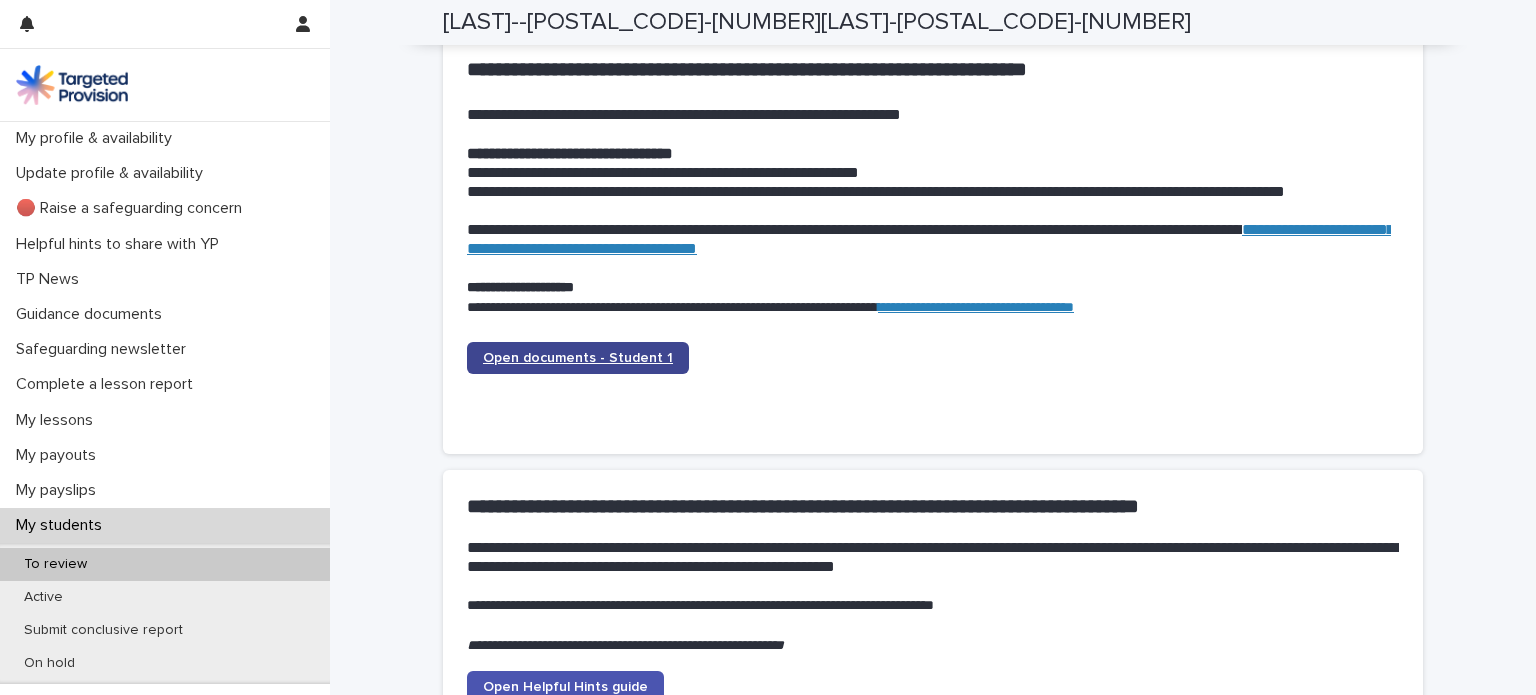 click on "Open documents - Student 1" at bounding box center [578, 358] 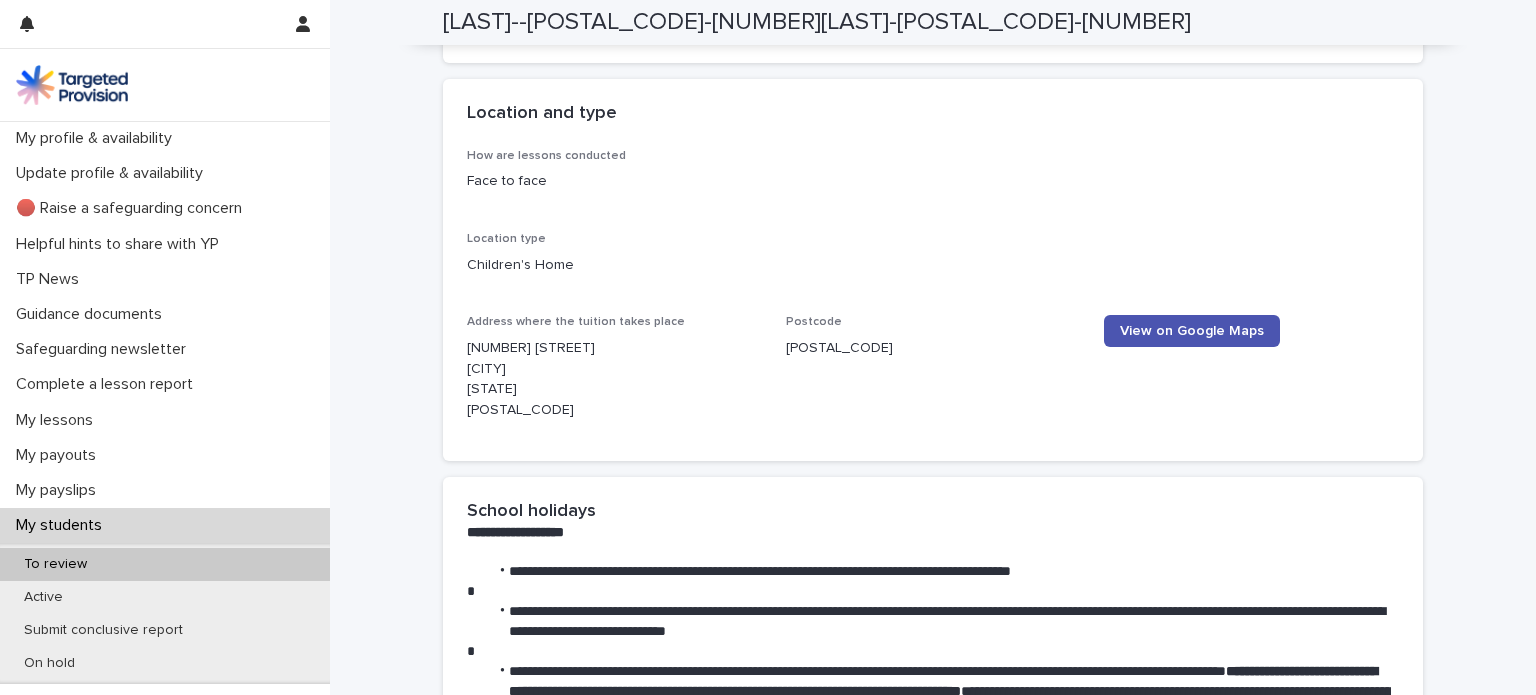 scroll, scrollTop: 2677, scrollLeft: 0, axis: vertical 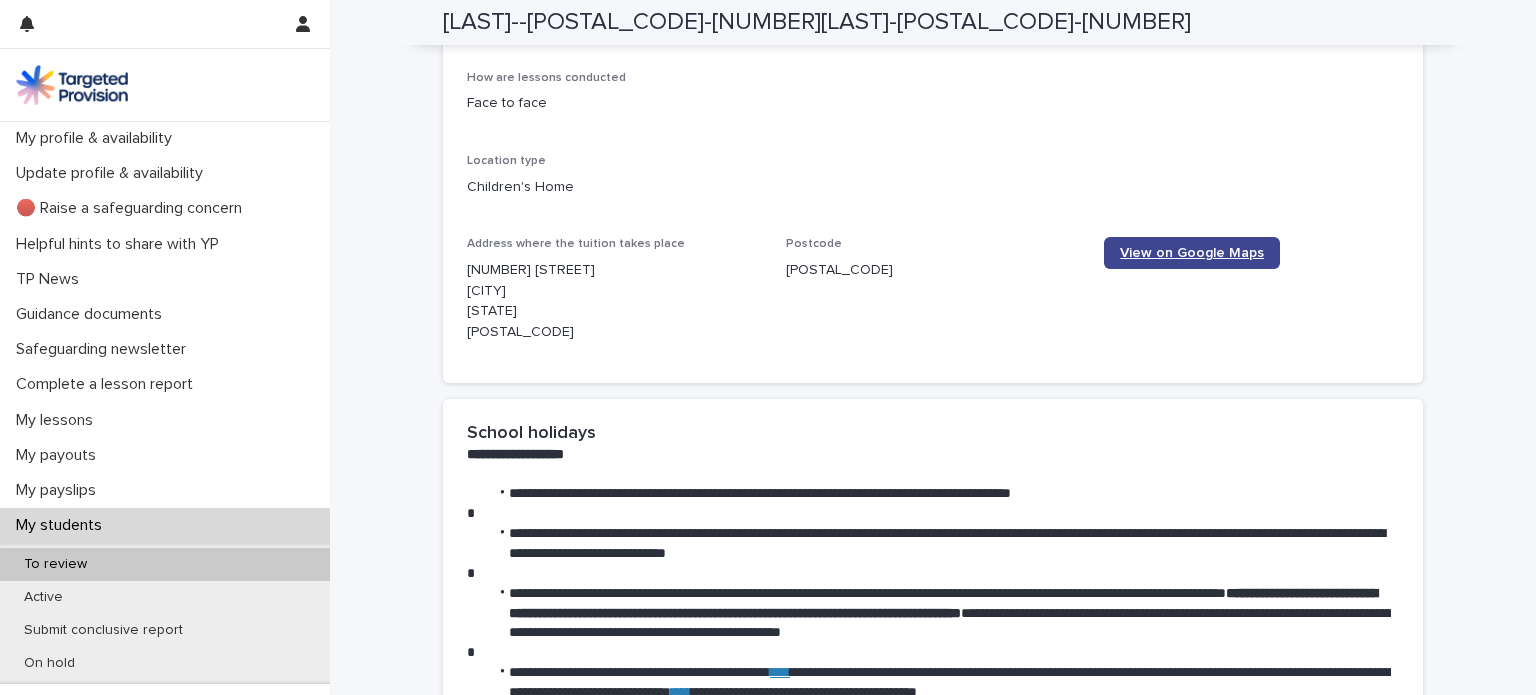 click on "View on Google Maps" at bounding box center [1192, 253] 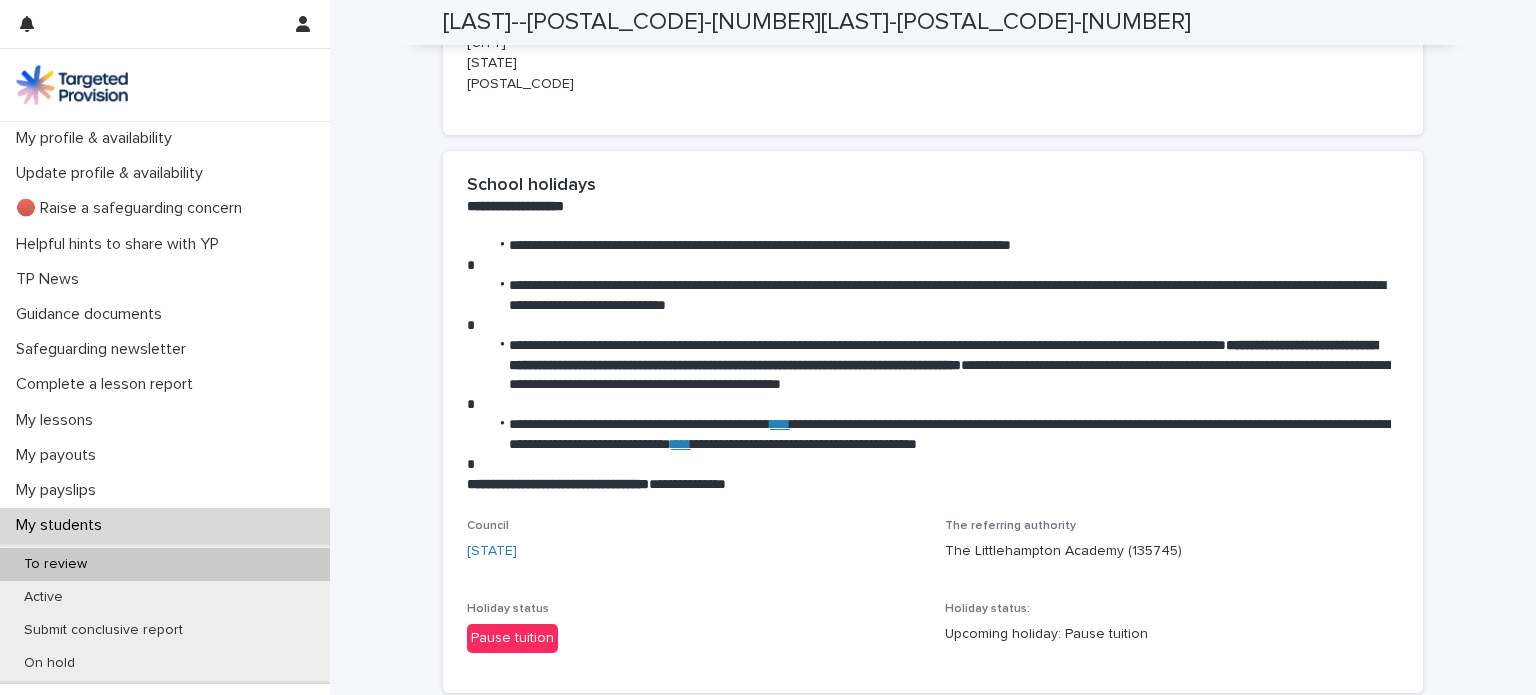 scroll, scrollTop: 3017, scrollLeft: 0, axis: vertical 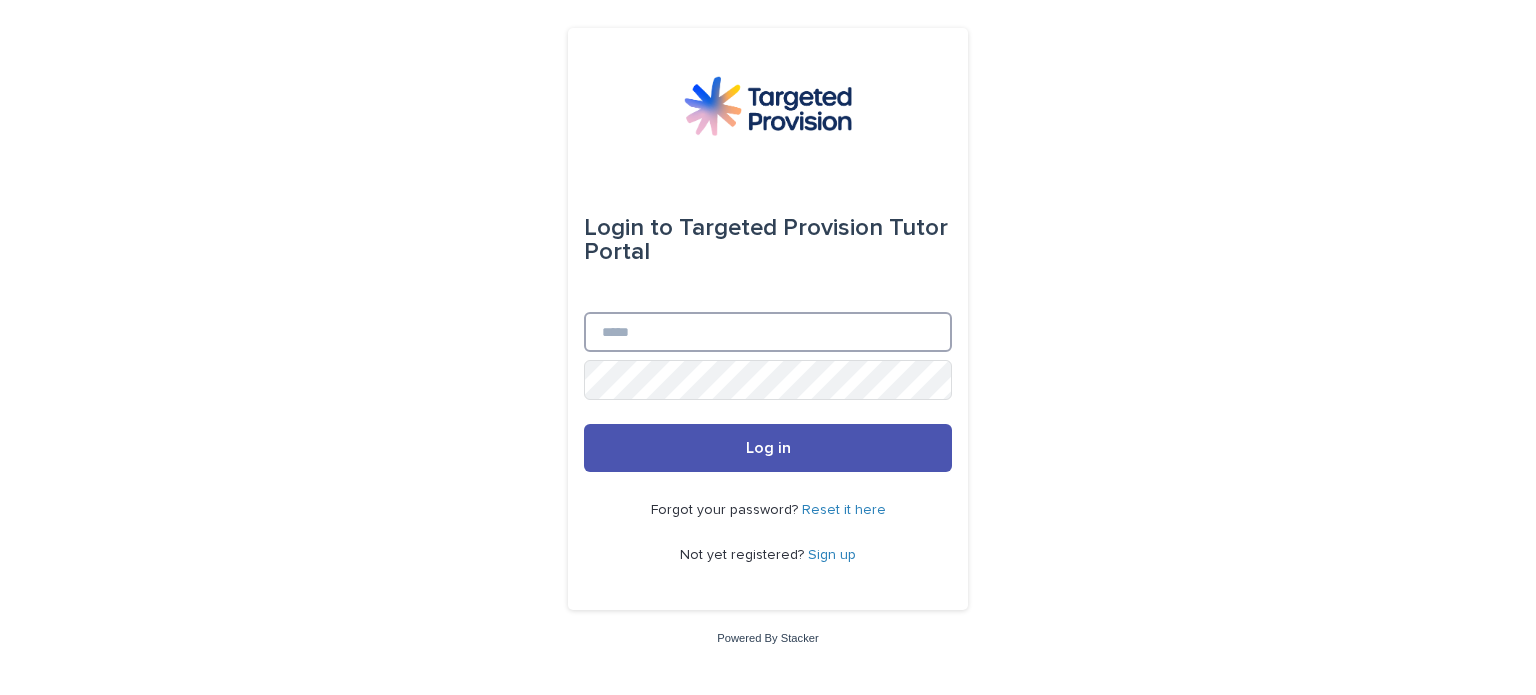 click on "Email" at bounding box center (768, 332) 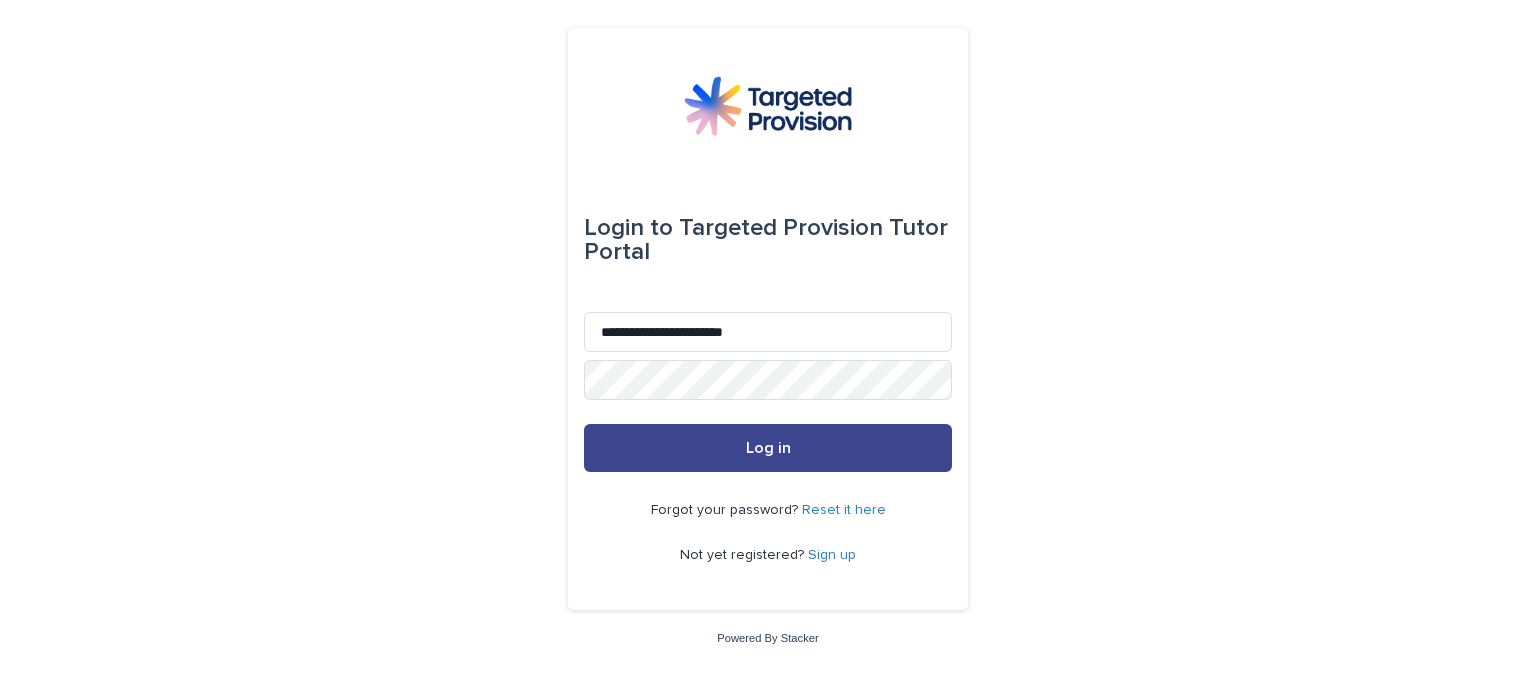 click on "Log in" at bounding box center (768, 448) 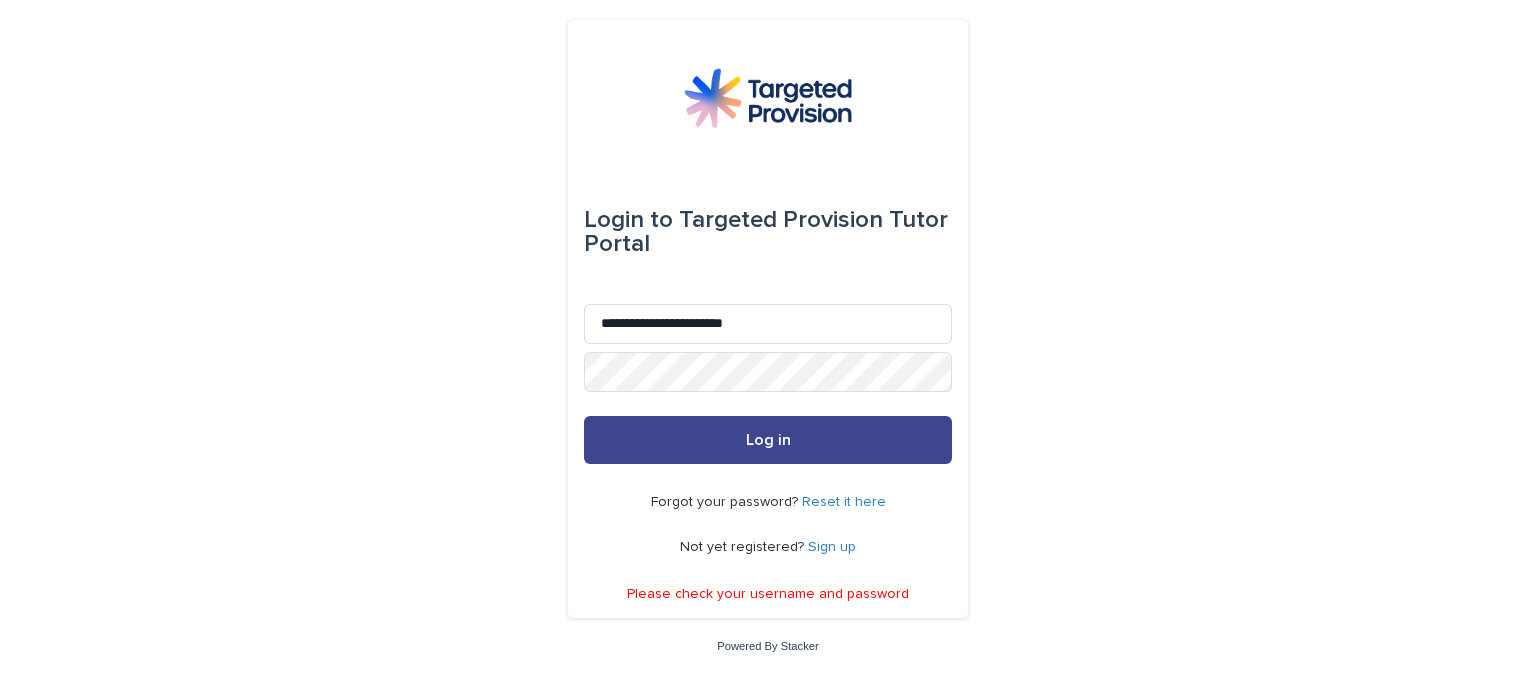 click on "Log in" at bounding box center [768, 440] 